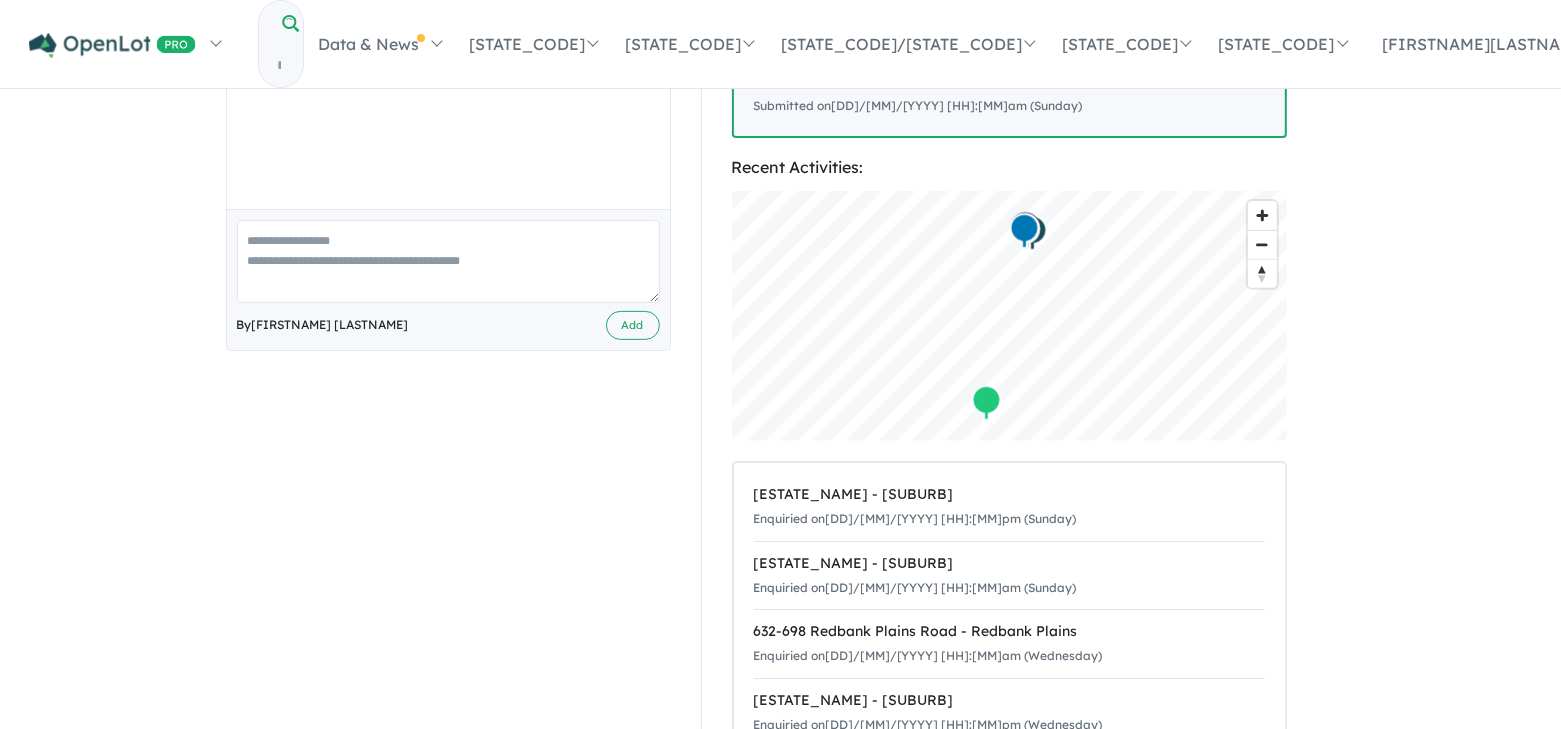 scroll, scrollTop: 0, scrollLeft: 0, axis: both 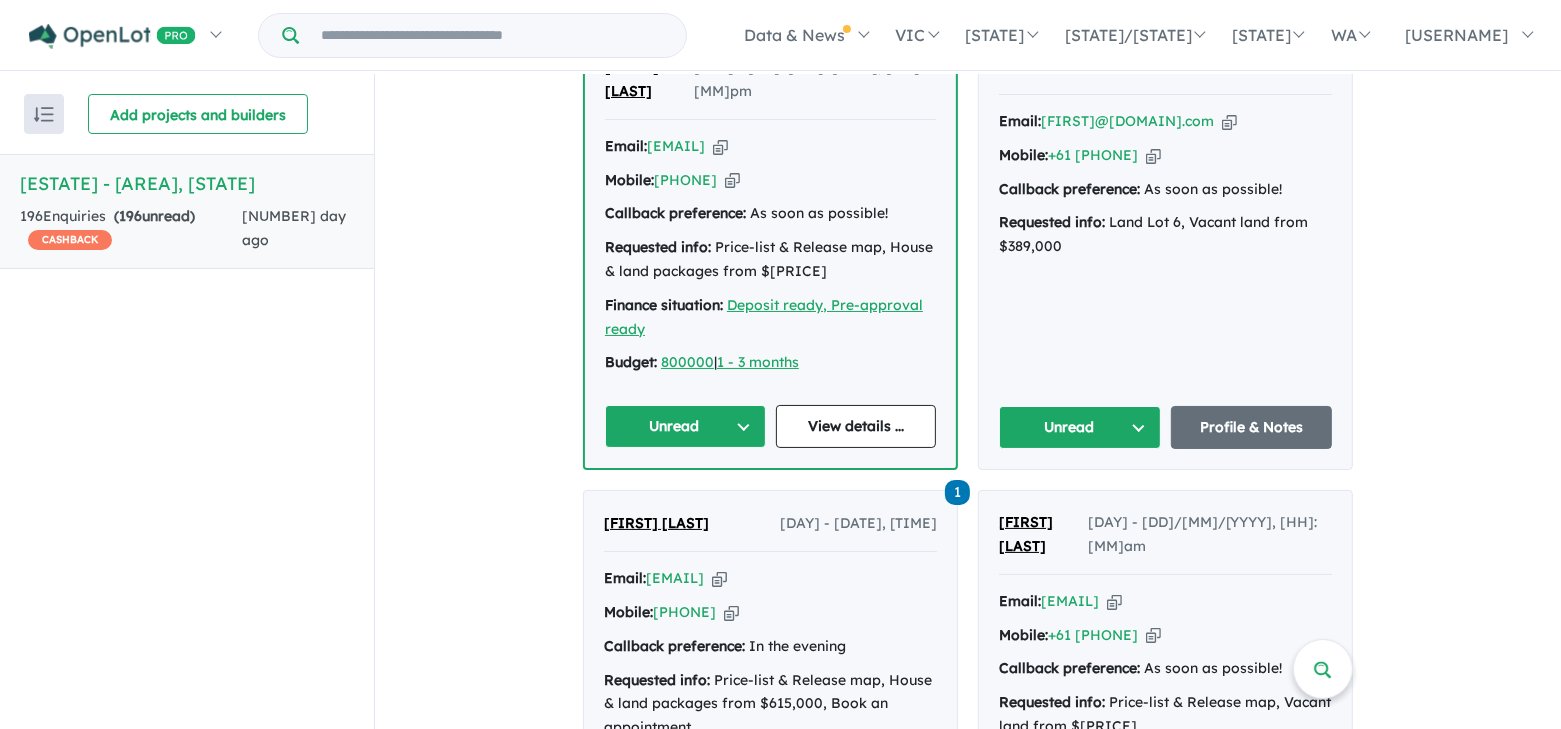 click on "View  1  notes" at bounding box center (857, 862) 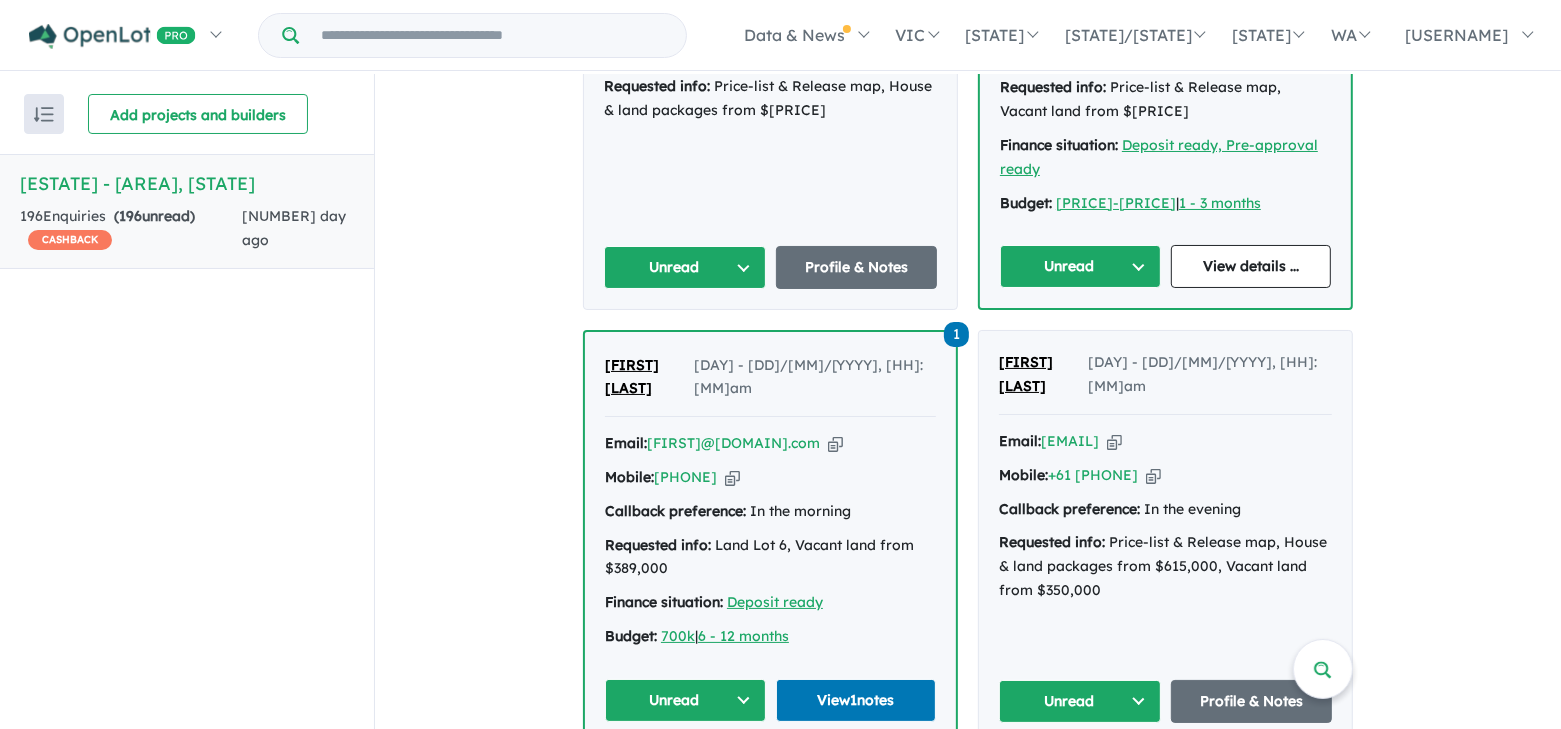 scroll, scrollTop: 3900, scrollLeft: 0, axis: vertical 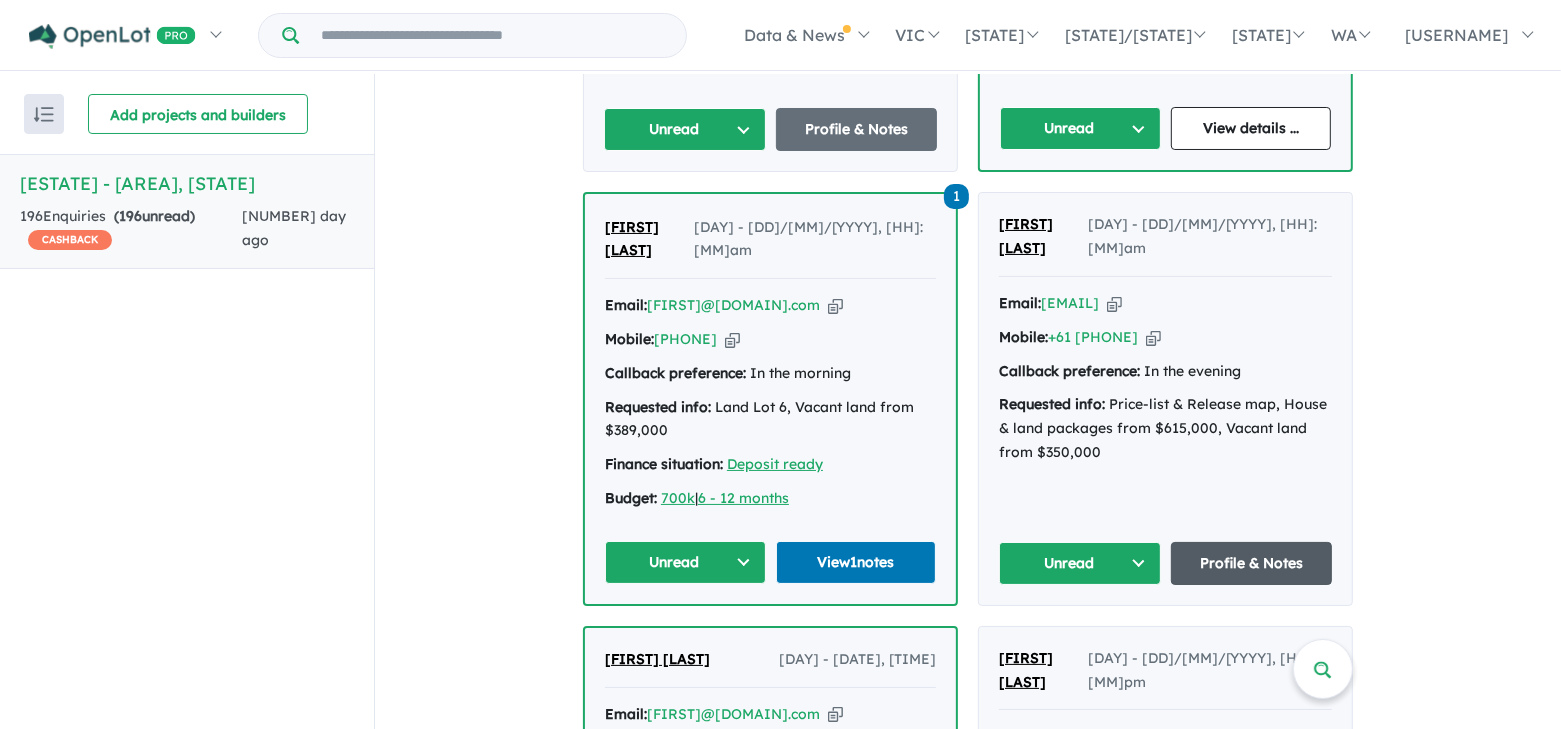 click on "Profile & Notes" at bounding box center (1252, 610) 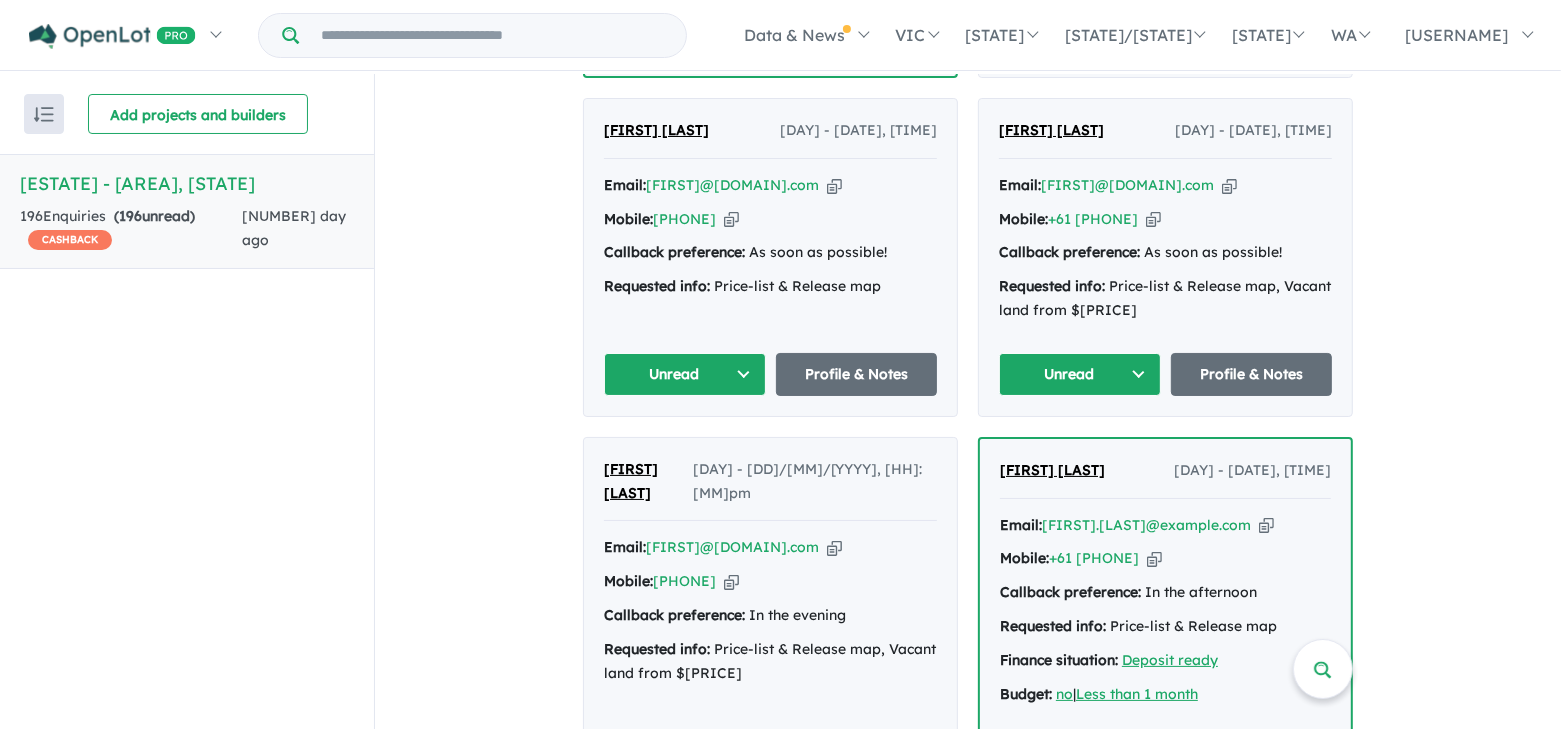 scroll, scrollTop: 2700, scrollLeft: 0, axis: vertical 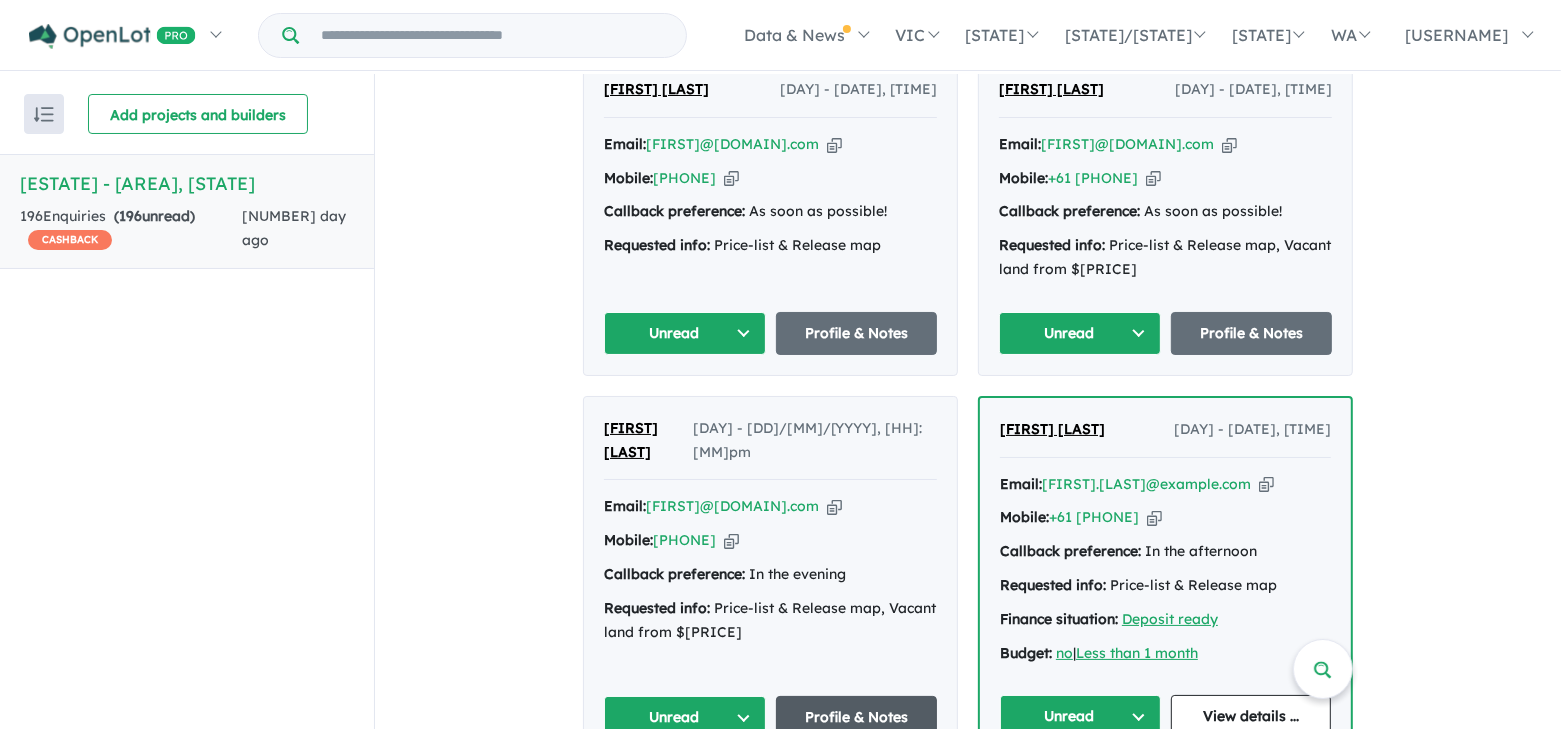 click on "Profile & Notes" at bounding box center (857, 741) 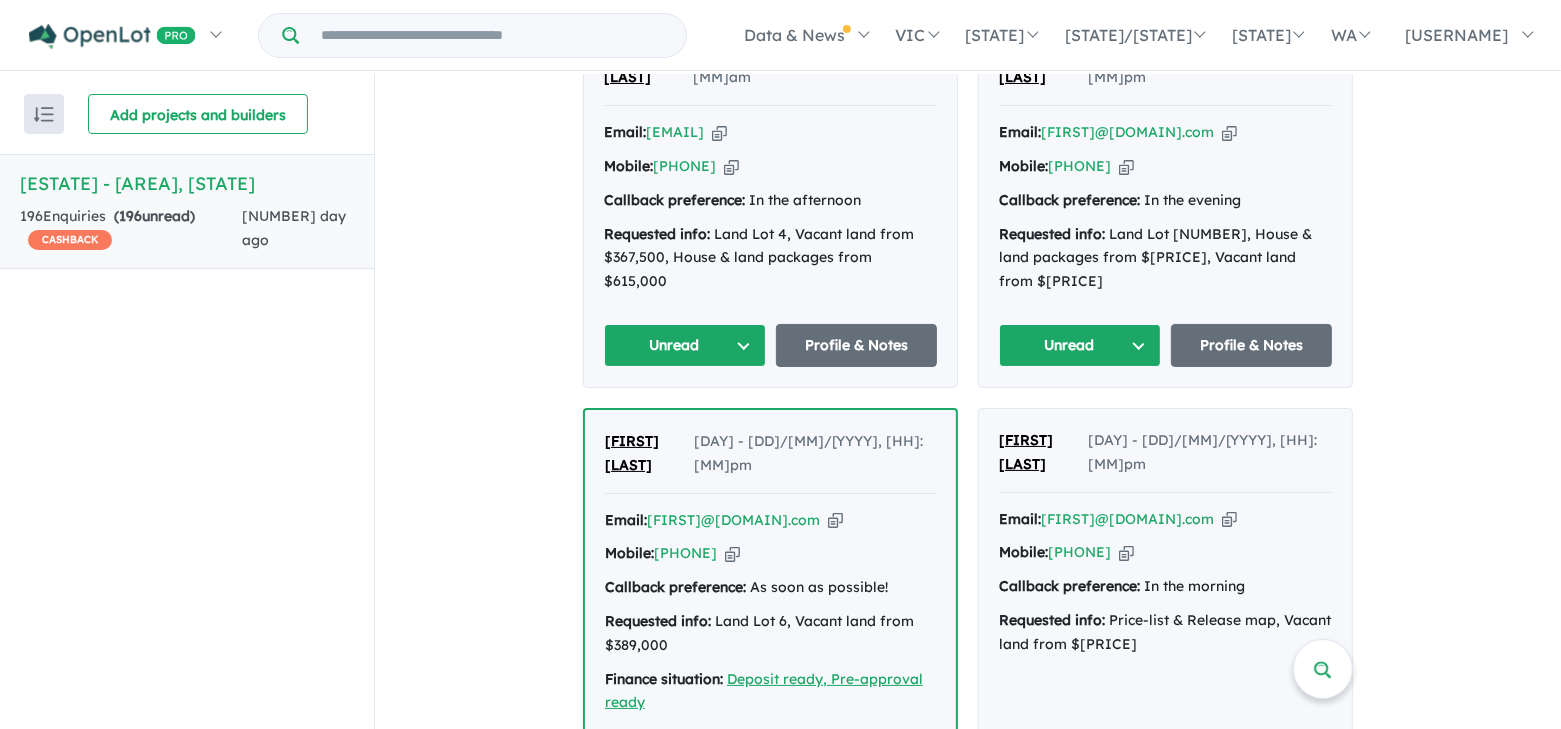 scroll, scrollTop: 1800, scrollLeft: 0, axis: vertical 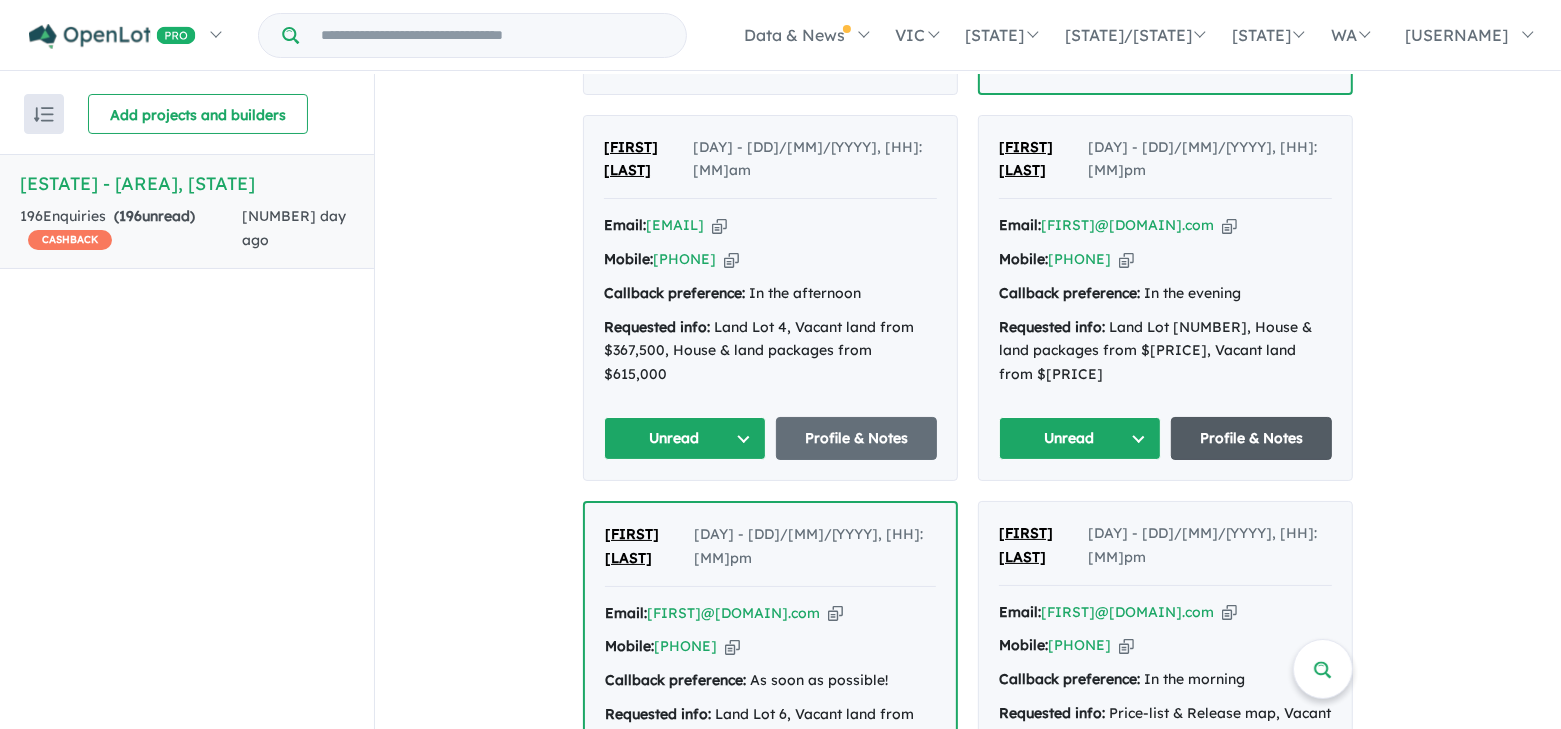 click on "Profile & Notes" at bounding box center [1252, 438] 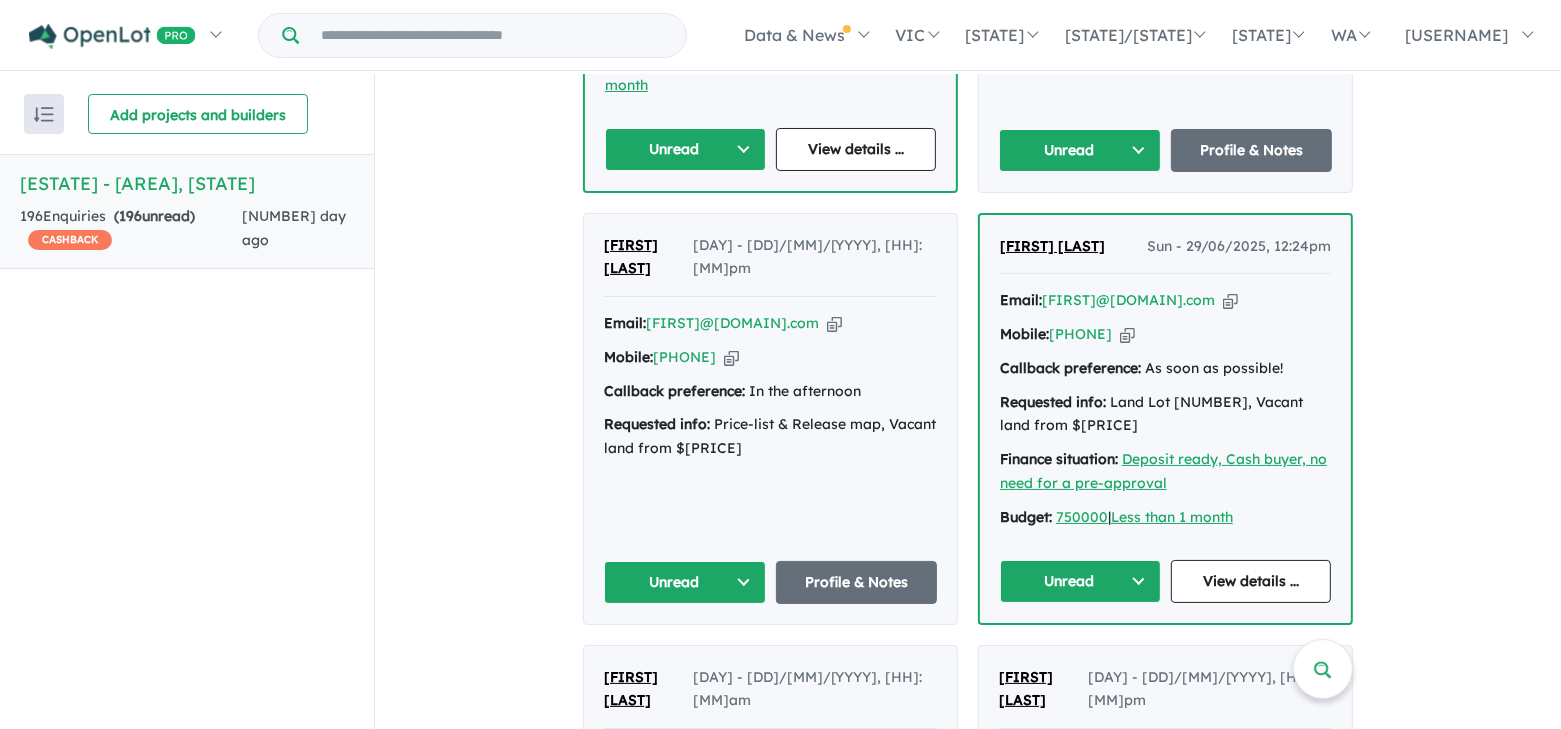 scroll, scrollTop: 1300, scrollLeft: 0, axis: vertical 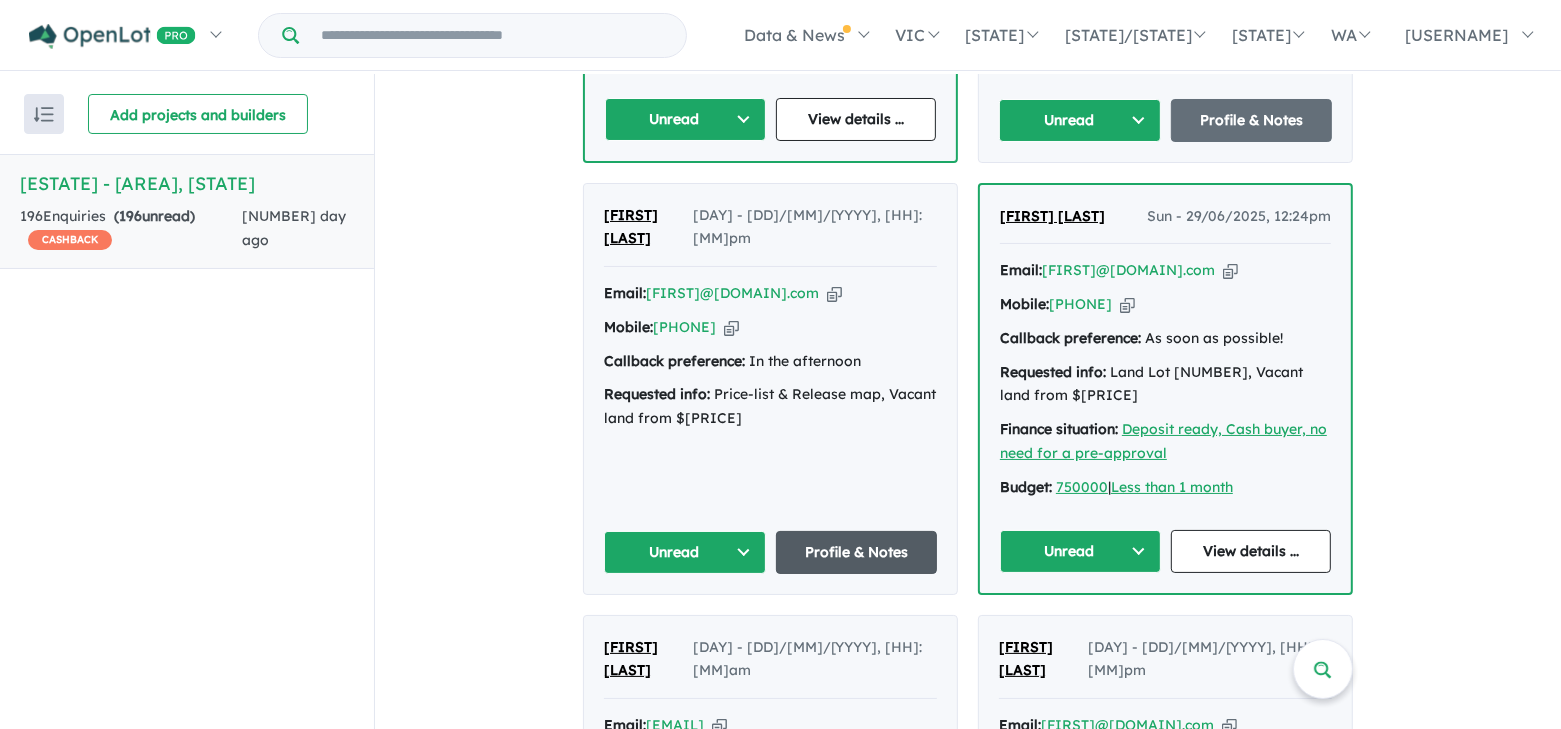 click on "Profile & Notes" at bounding box center (857, 552) 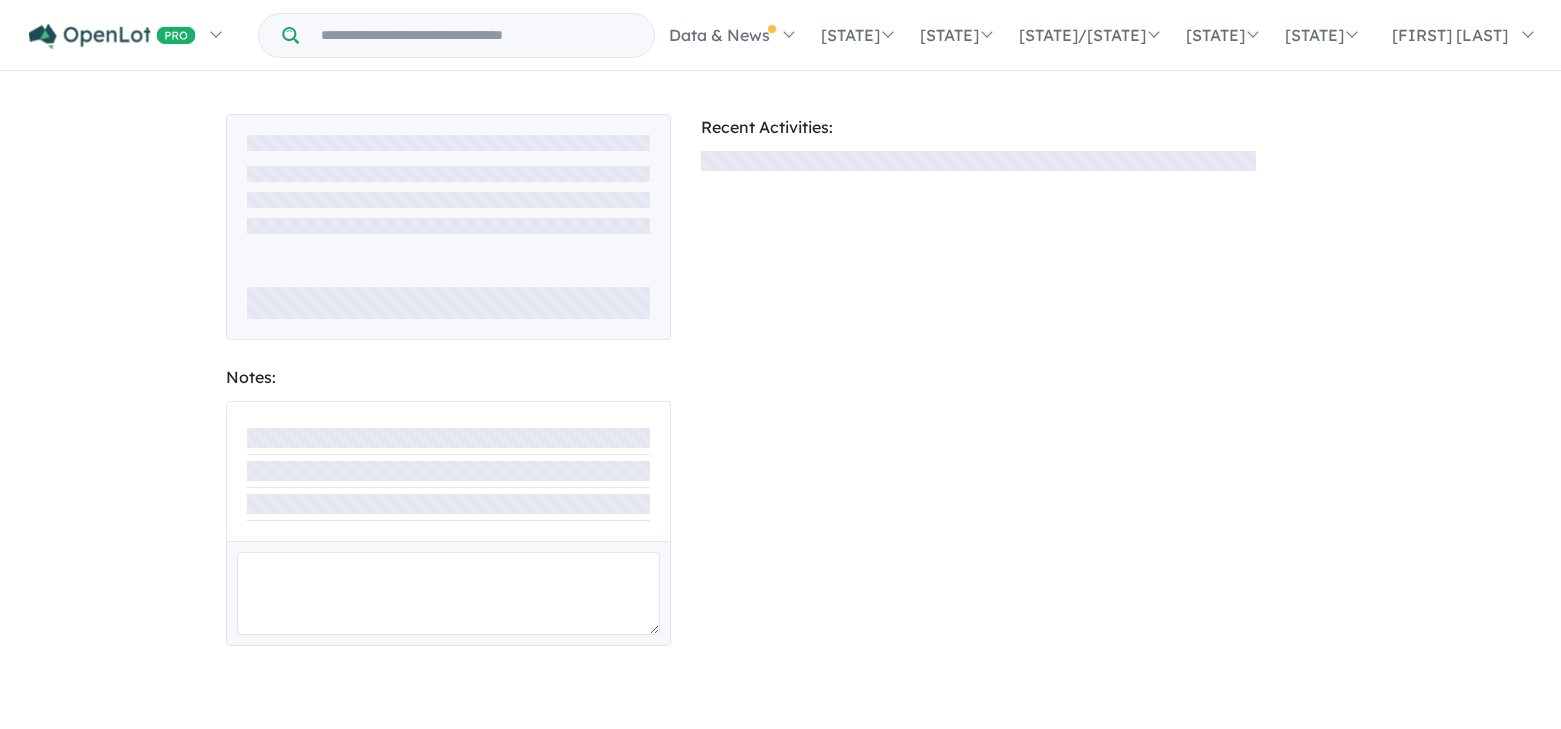 scroll, scrollTop: 0, scrollLeft: 0, axis: both 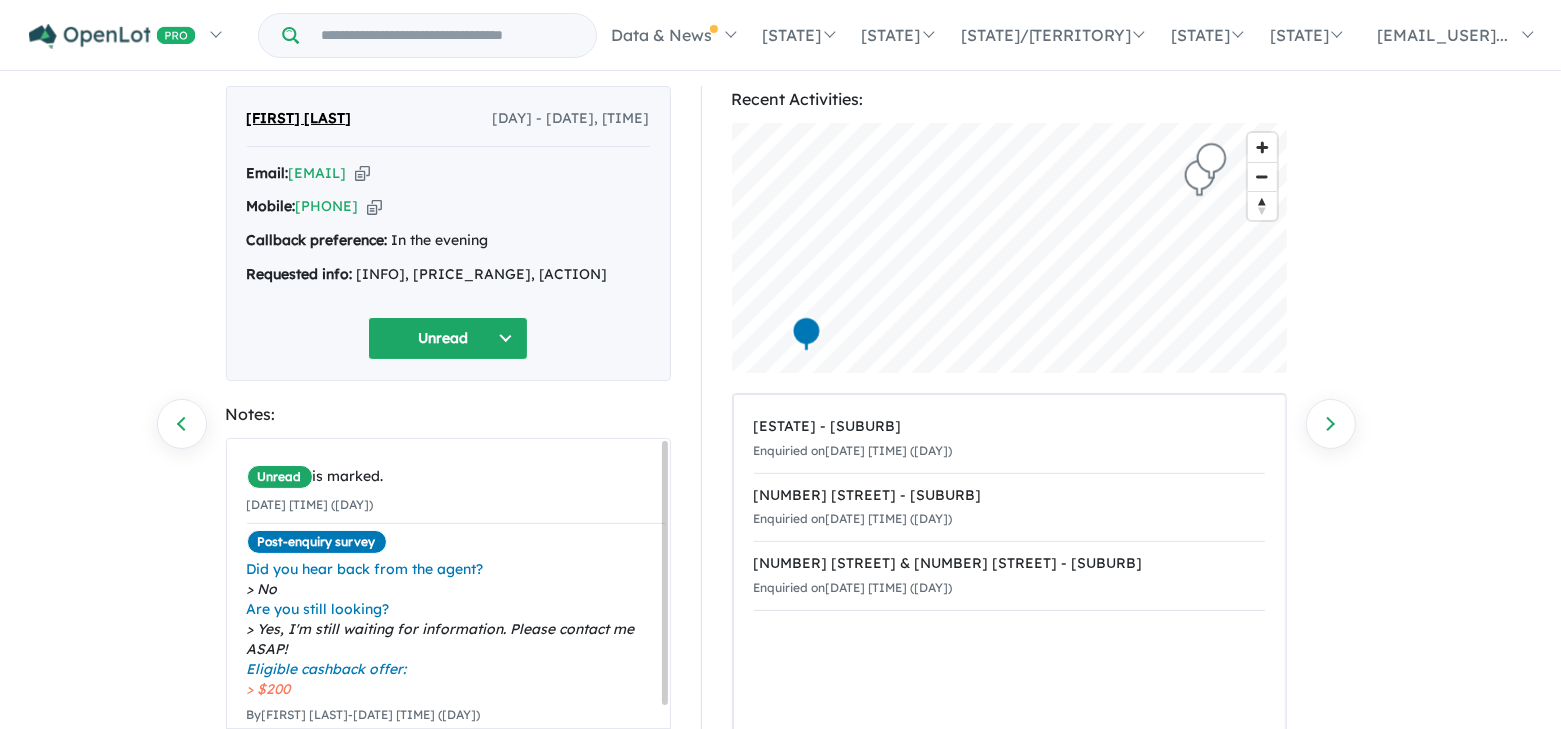 drag, startPoint x: 243, startPoint y: 111, endPoint x: 582, endPoint y: 298, distance: 387.1563 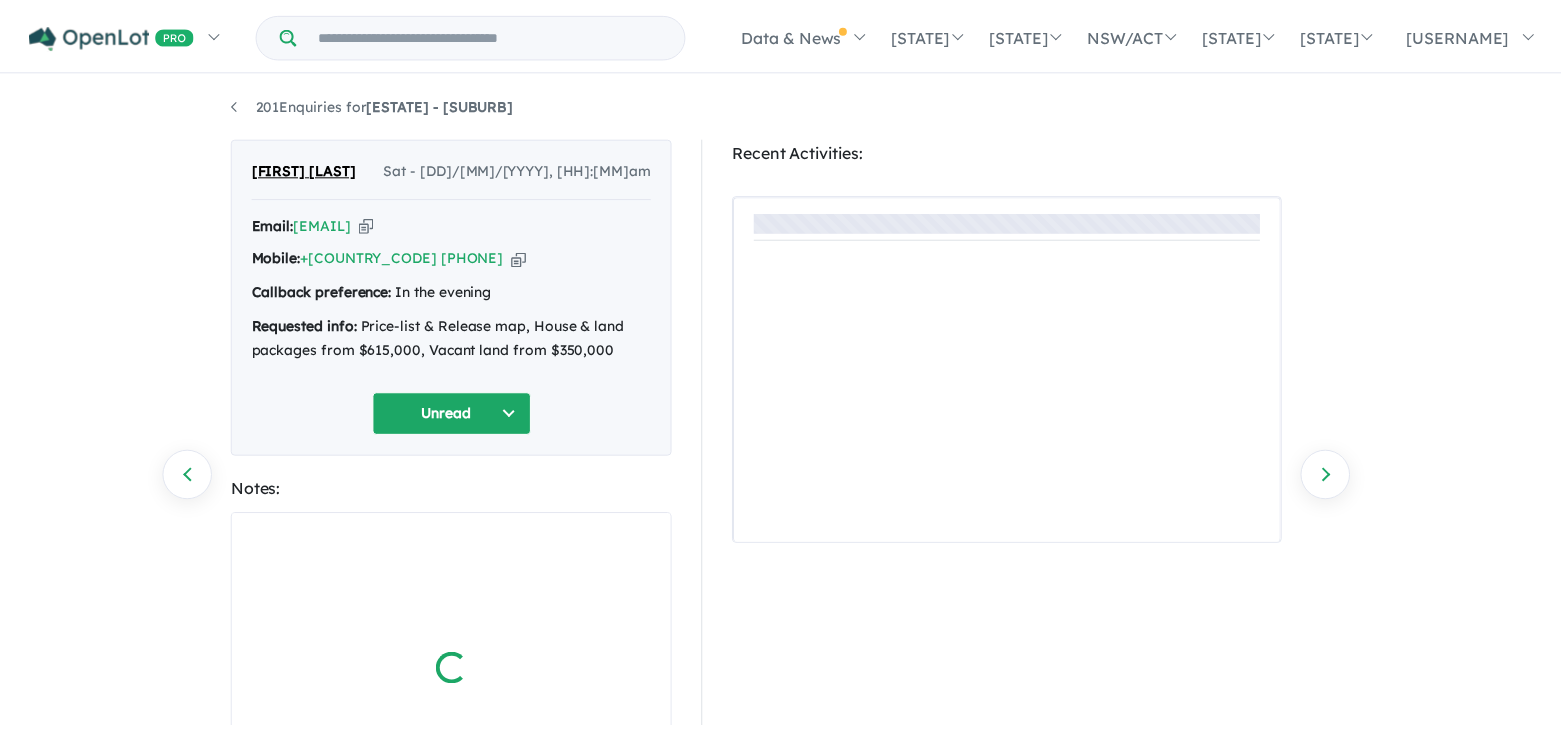 scroll, scrollTop: 0, scrollLeft: 0, axis: both 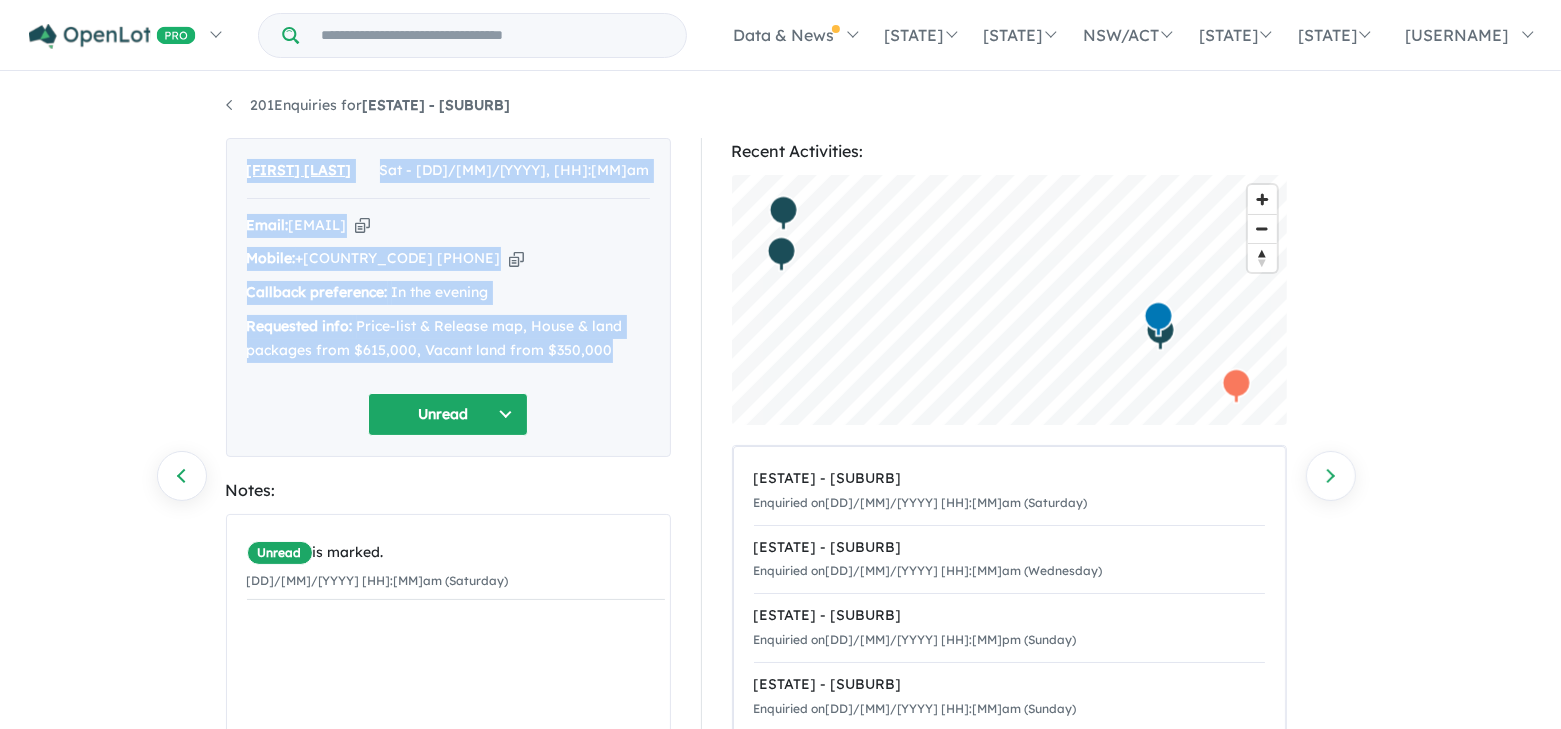 drag, startPoint x: 245, startPoint y: 168, endPoint x: 622, endPoint y: 362, distance: 423.98703 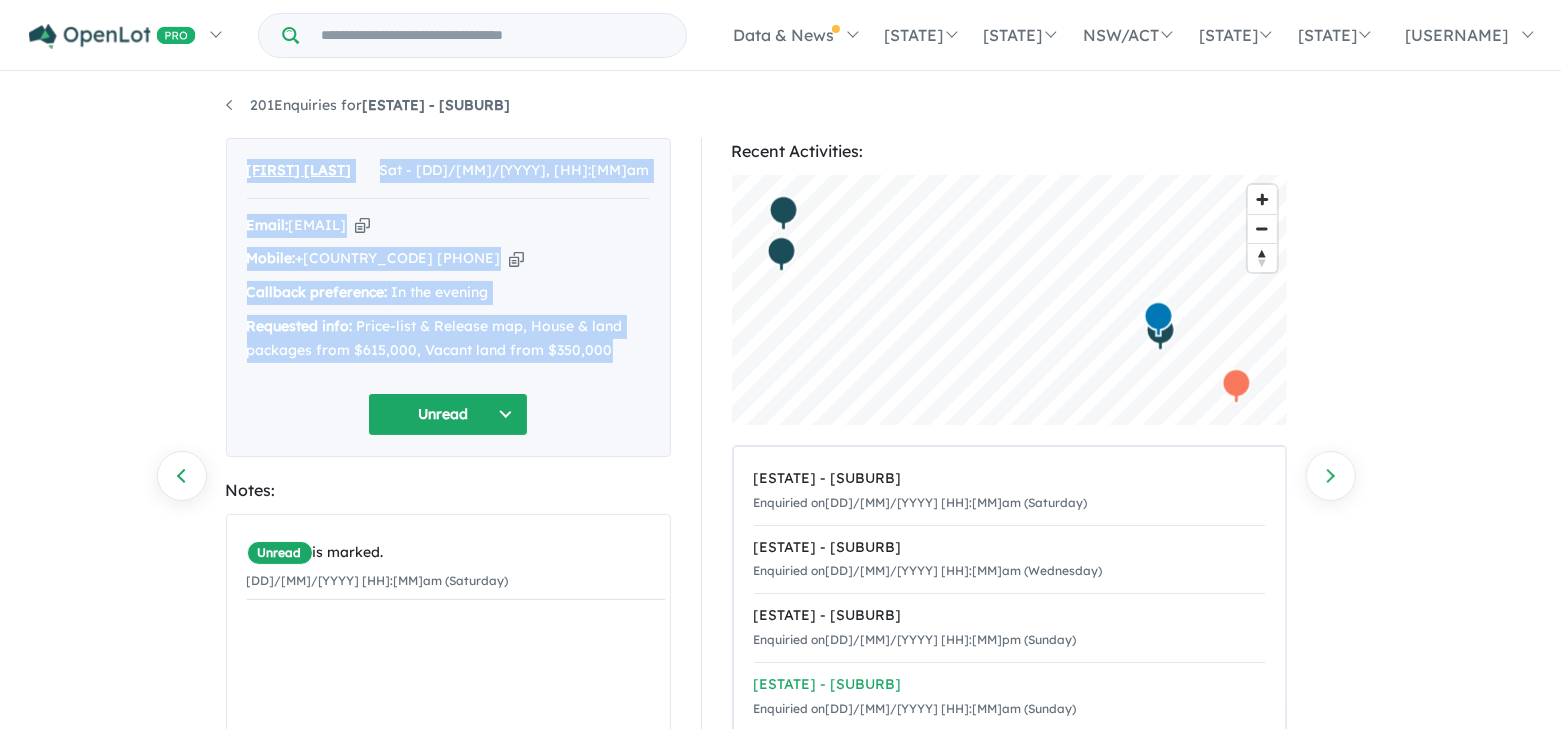 scroll, scrollTop: 0, scrollLeft: 0, axis: both 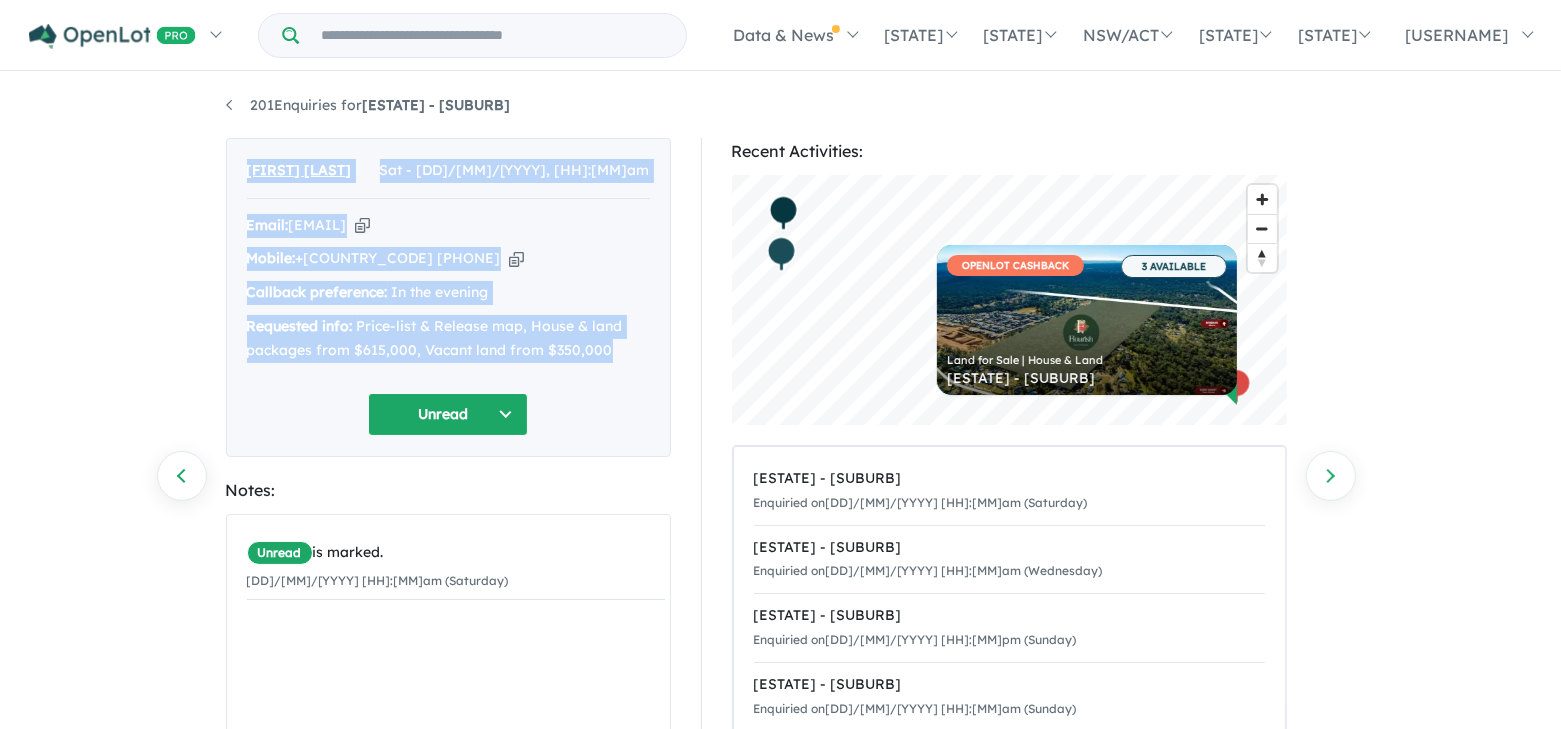 click on "Mobile:  +61 470 393 615 Copied!" at bounding box center (448, 259) 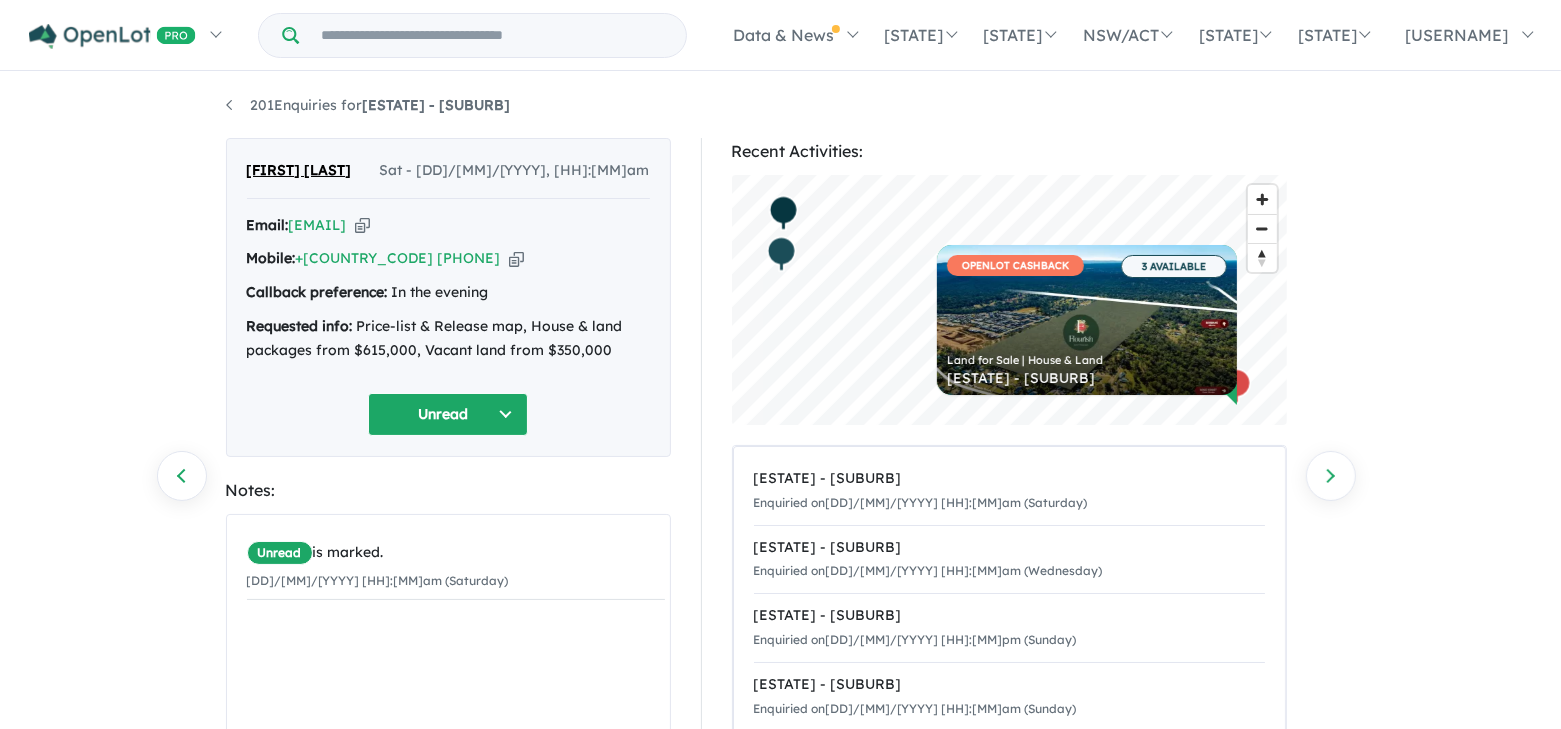 click on "28/06/2025 8:04am (Saturday)" at bounding box center [456, 581] 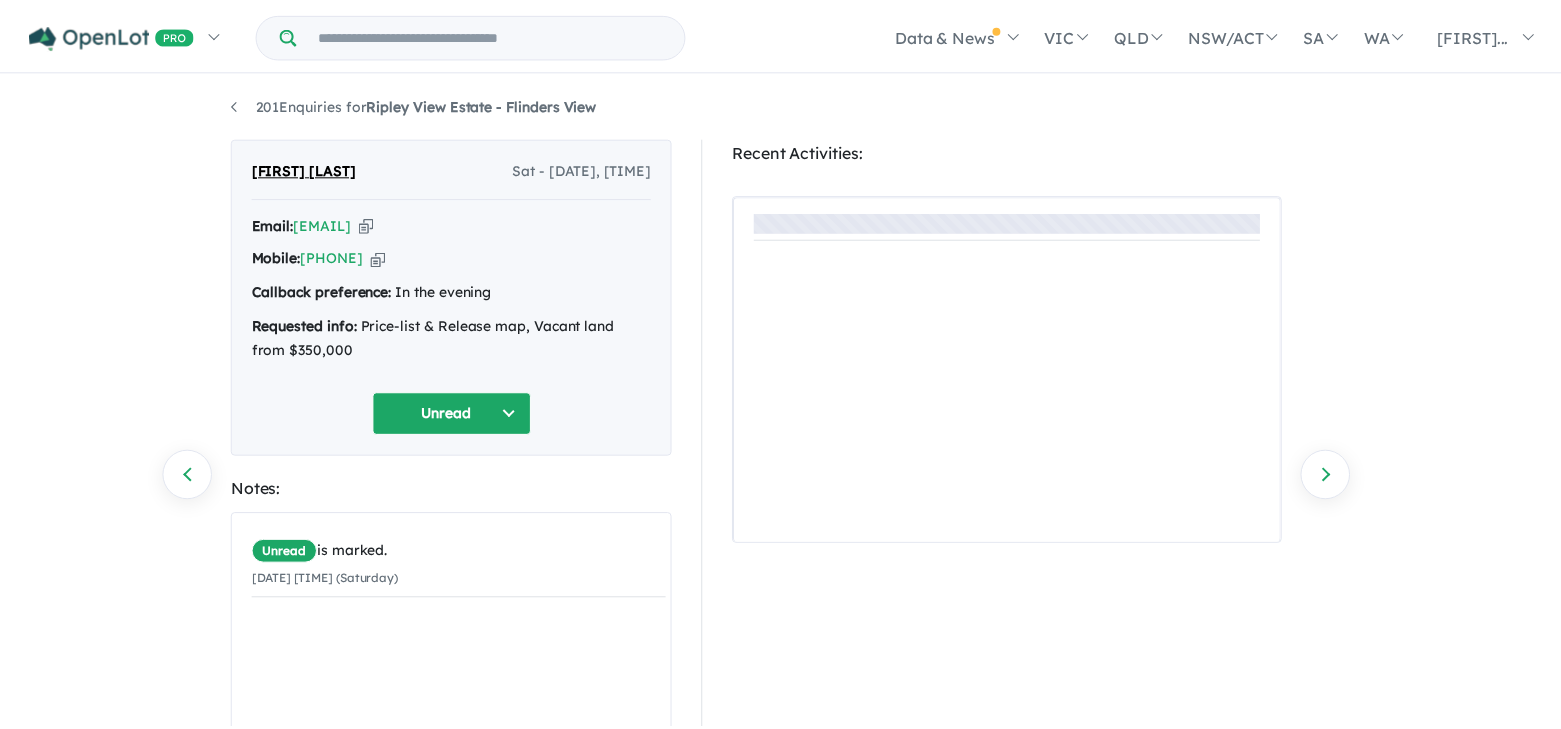 scroll, scrollTop: 0, scrollLeft: 0, axis: both 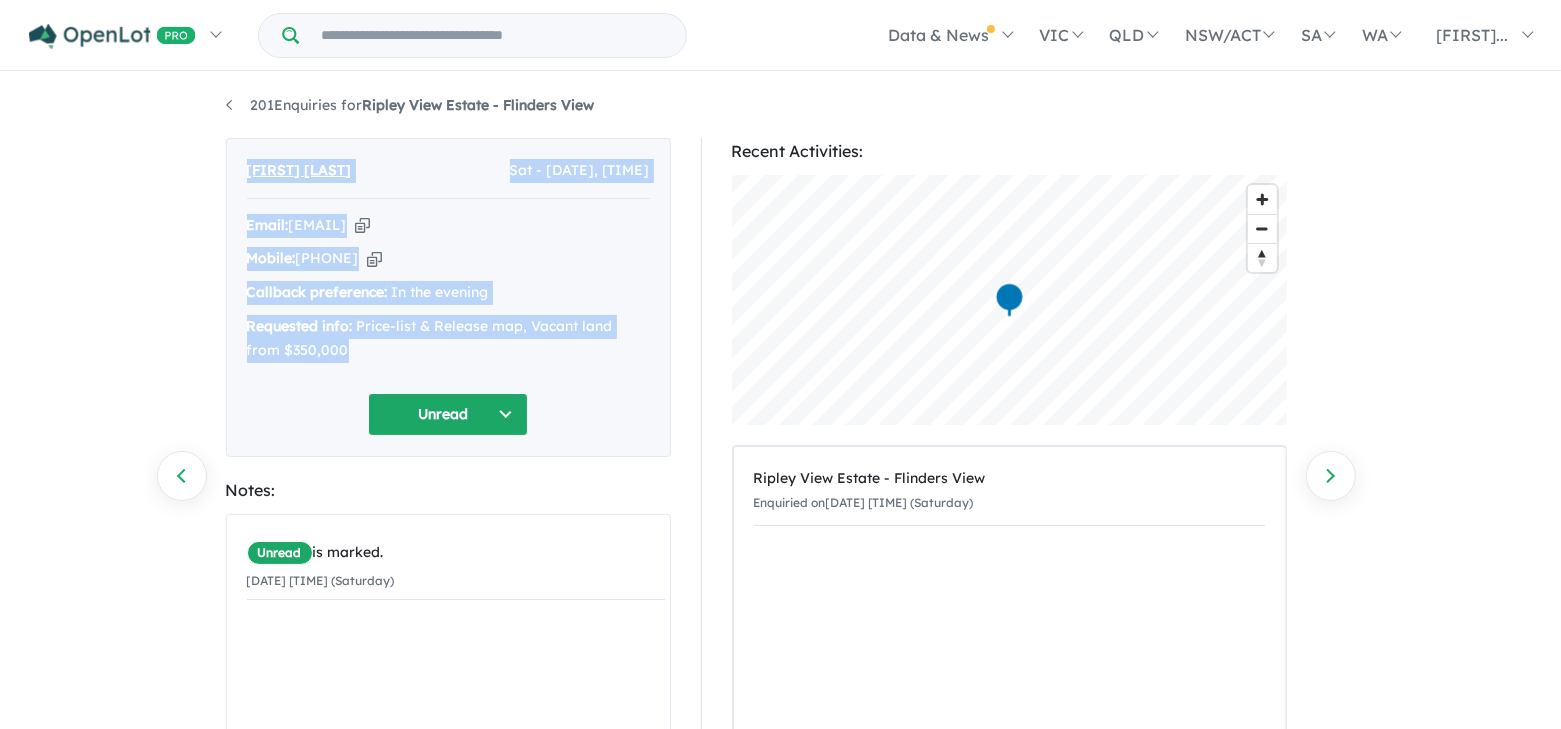 drag, startPoint x: 231, startPoint y: 168, endPoint x: 397, endPoint y: 355, distance: 250.04999 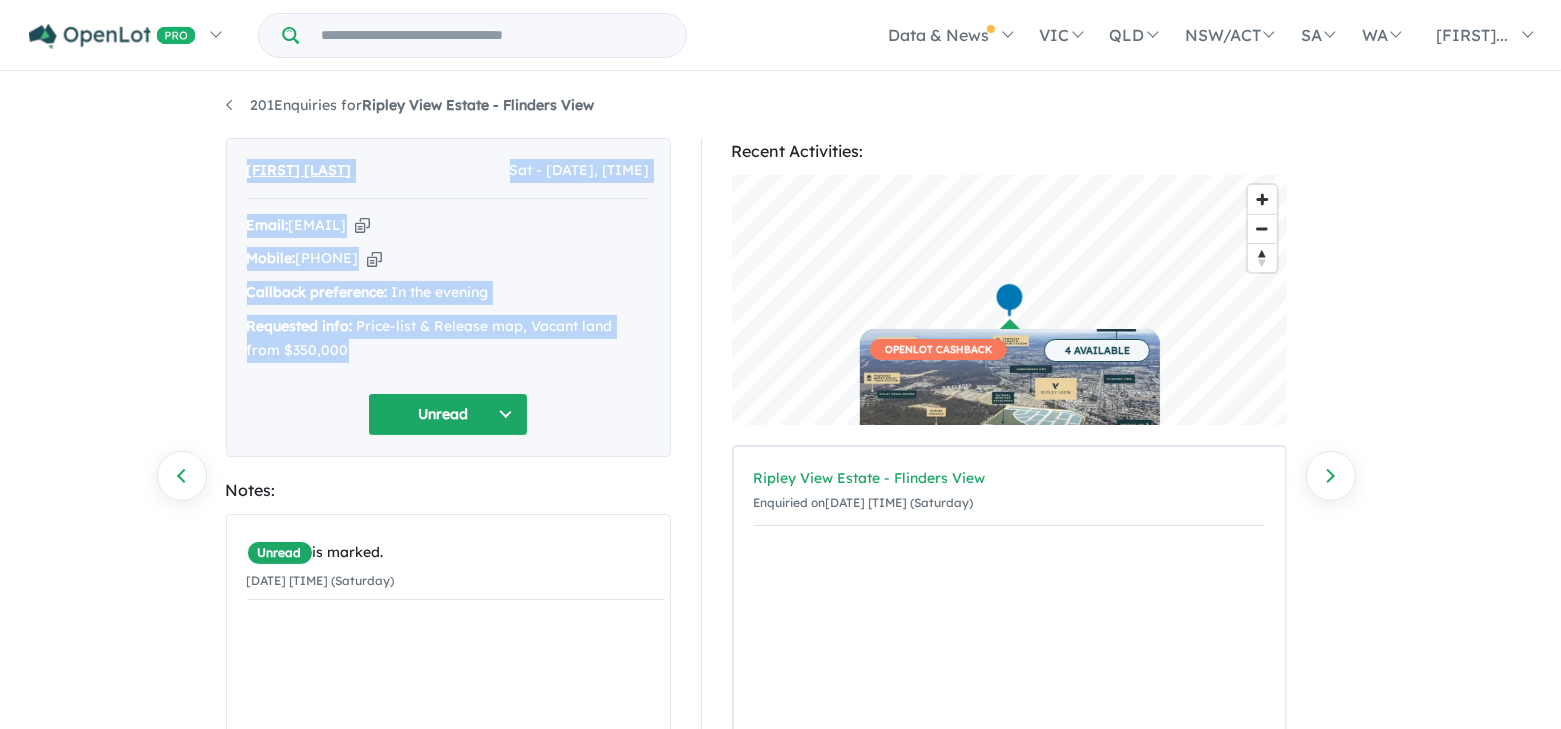 scroll, scrollTop: 0, scrollLeft: 0, axis: both 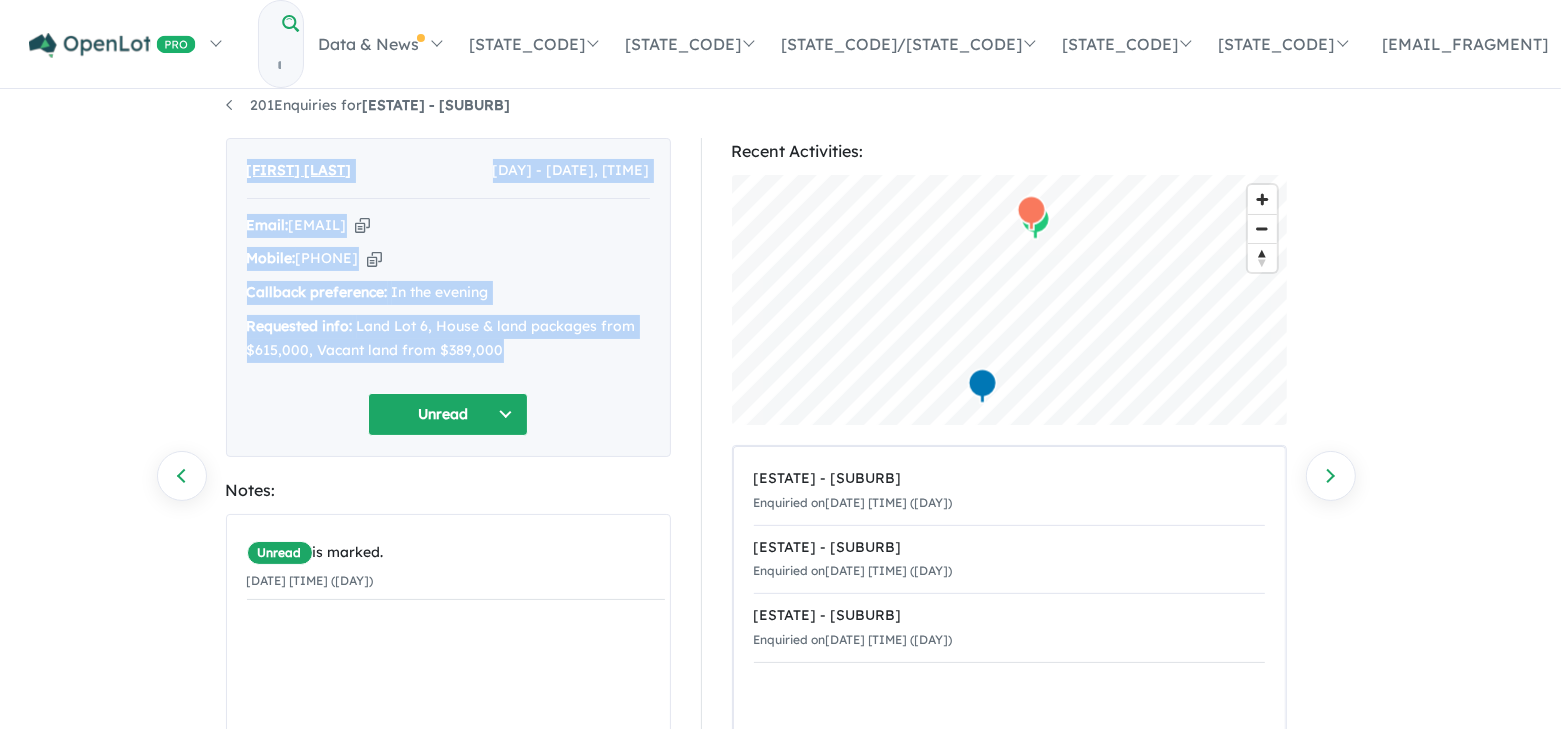 drag, startPoint x: 240, startPoint y: 168, endPoint x: 529, endPoint y: 355, distance: 344.22375 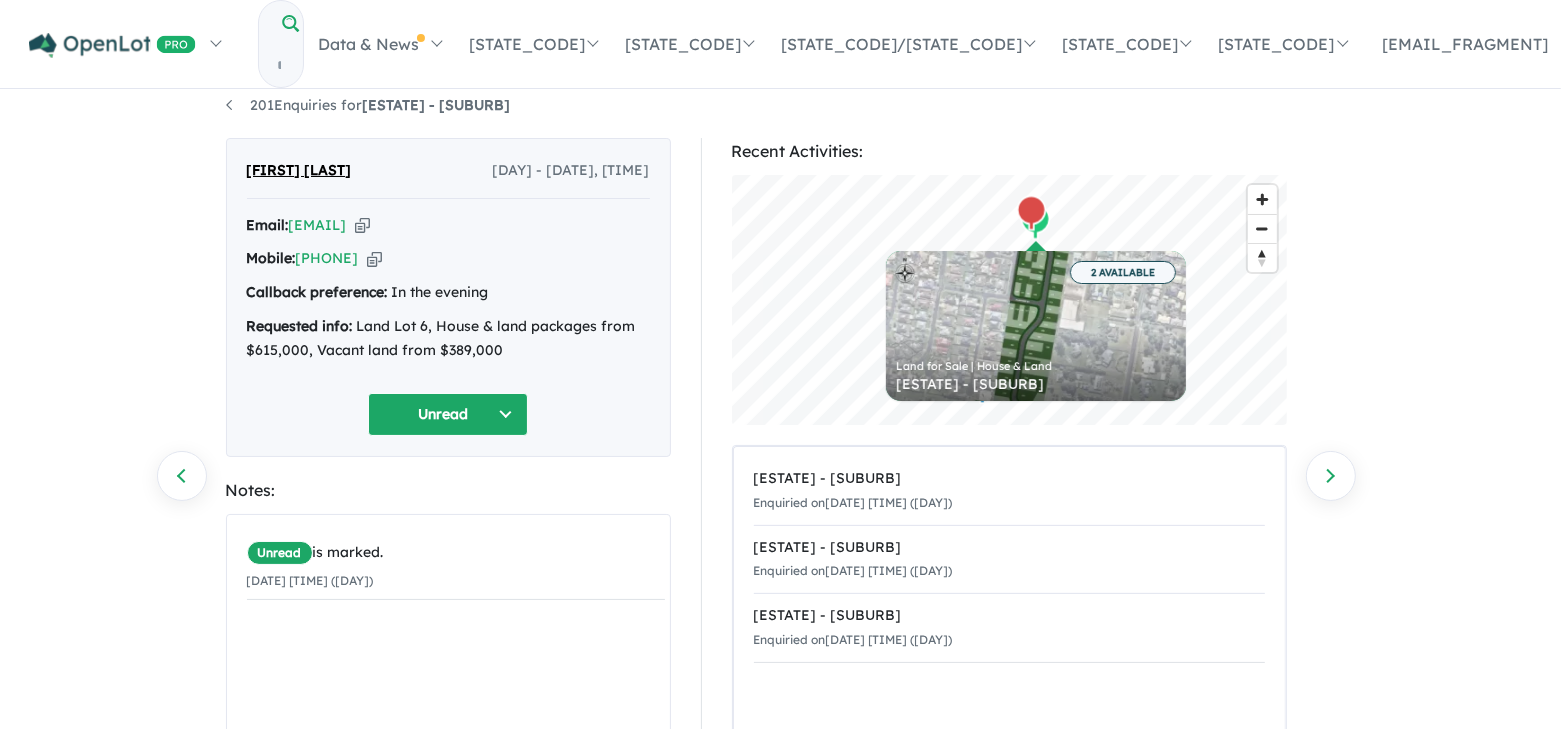 click on "Unread  is marked. 28/06/2025 10:53pm (Saturday)" at bounding box center [456, 667] 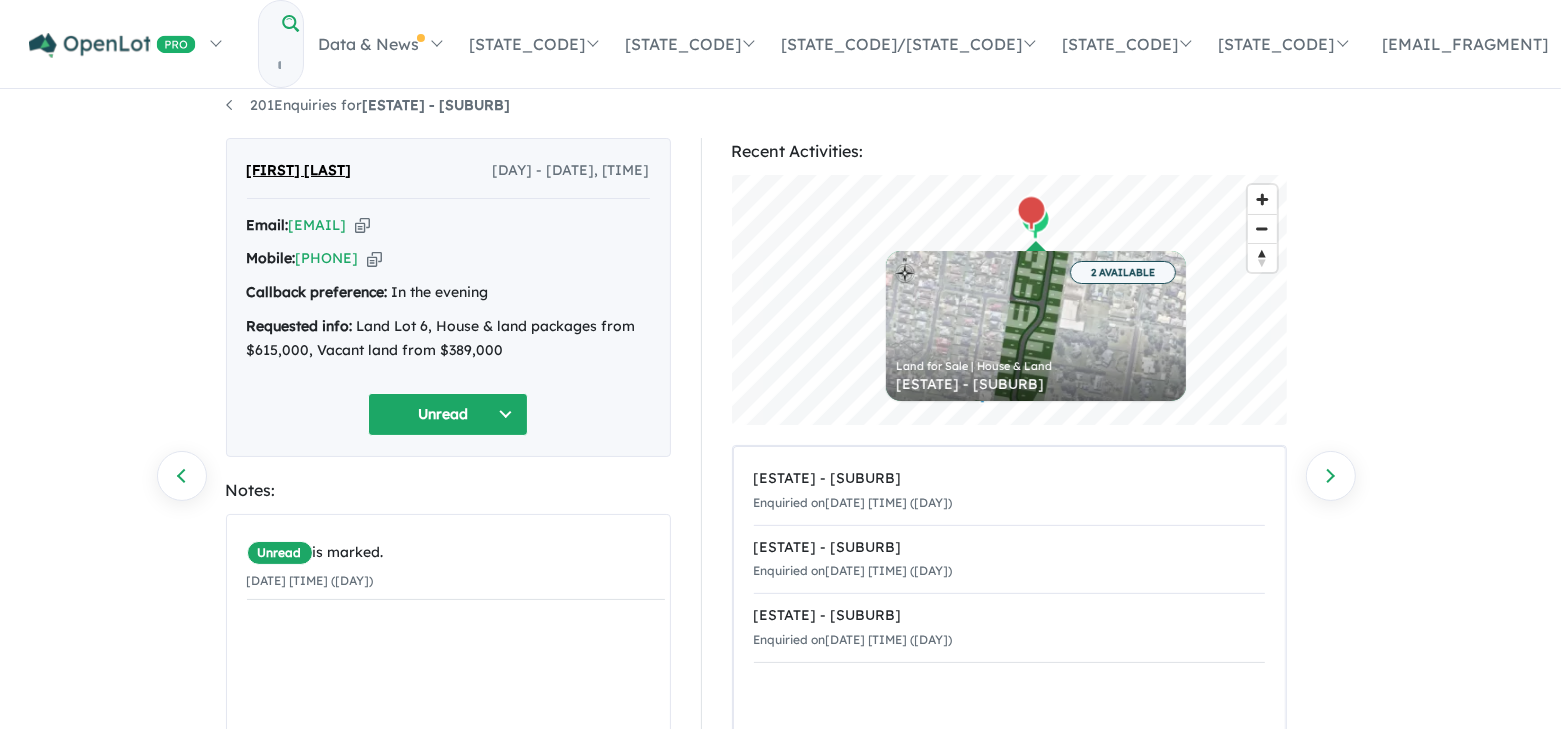 click at bounding box center (362, 225) 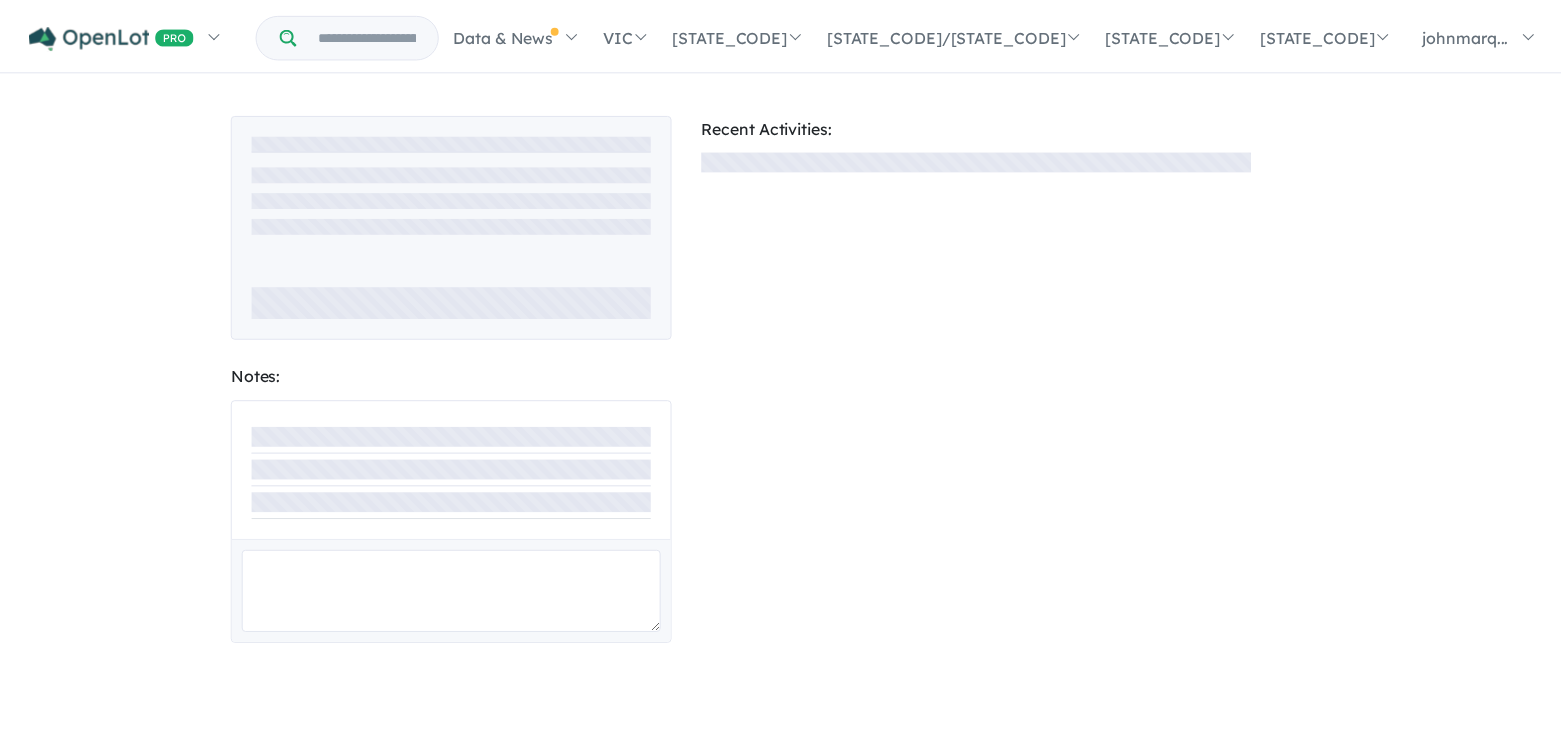 scroll, scrollTop: 0, scrollLeft: 0, axis: both 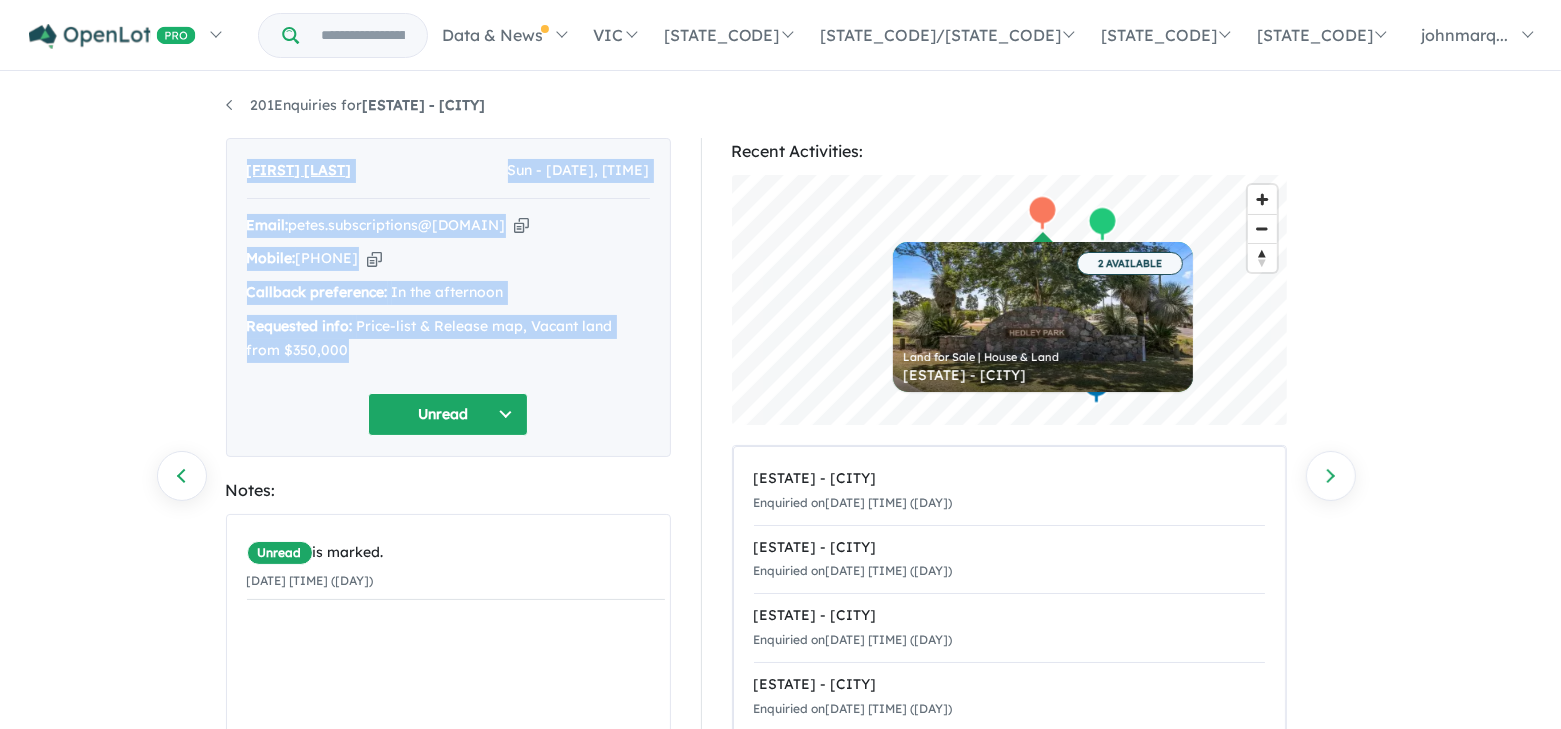 drag, startPoint x: 233, startPoint y: 167, endPoint x: 329, endPoint y: 346, distance: 203.1182 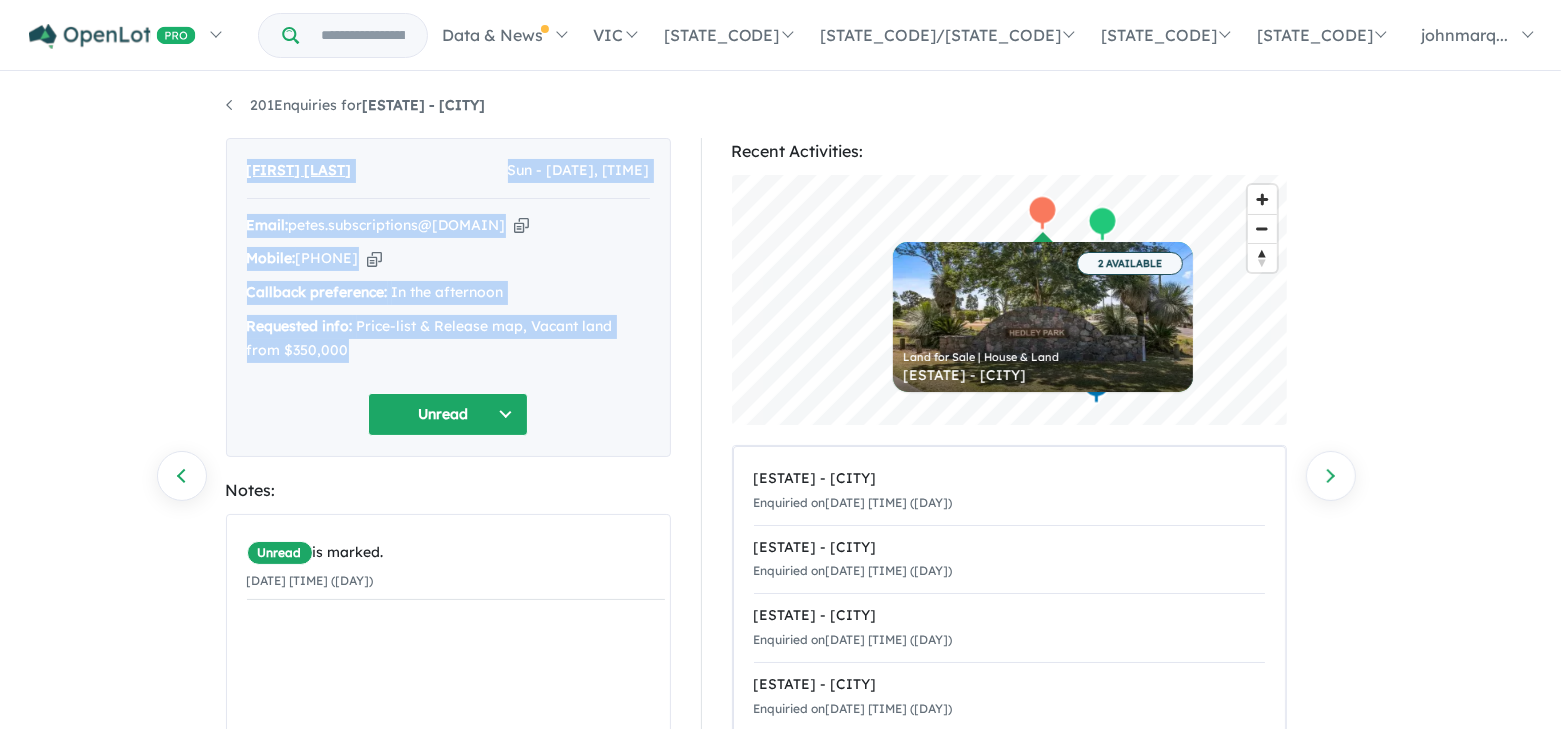 copy on "[FIRST] [LAST] Sun - [DATE], [TIME] Email: [EMAIL] Copied! Mobile: [PHONE] Copied! Callback preference: In the afternoon Requested info: Price-list & Release map, Vacant land from $350,000" 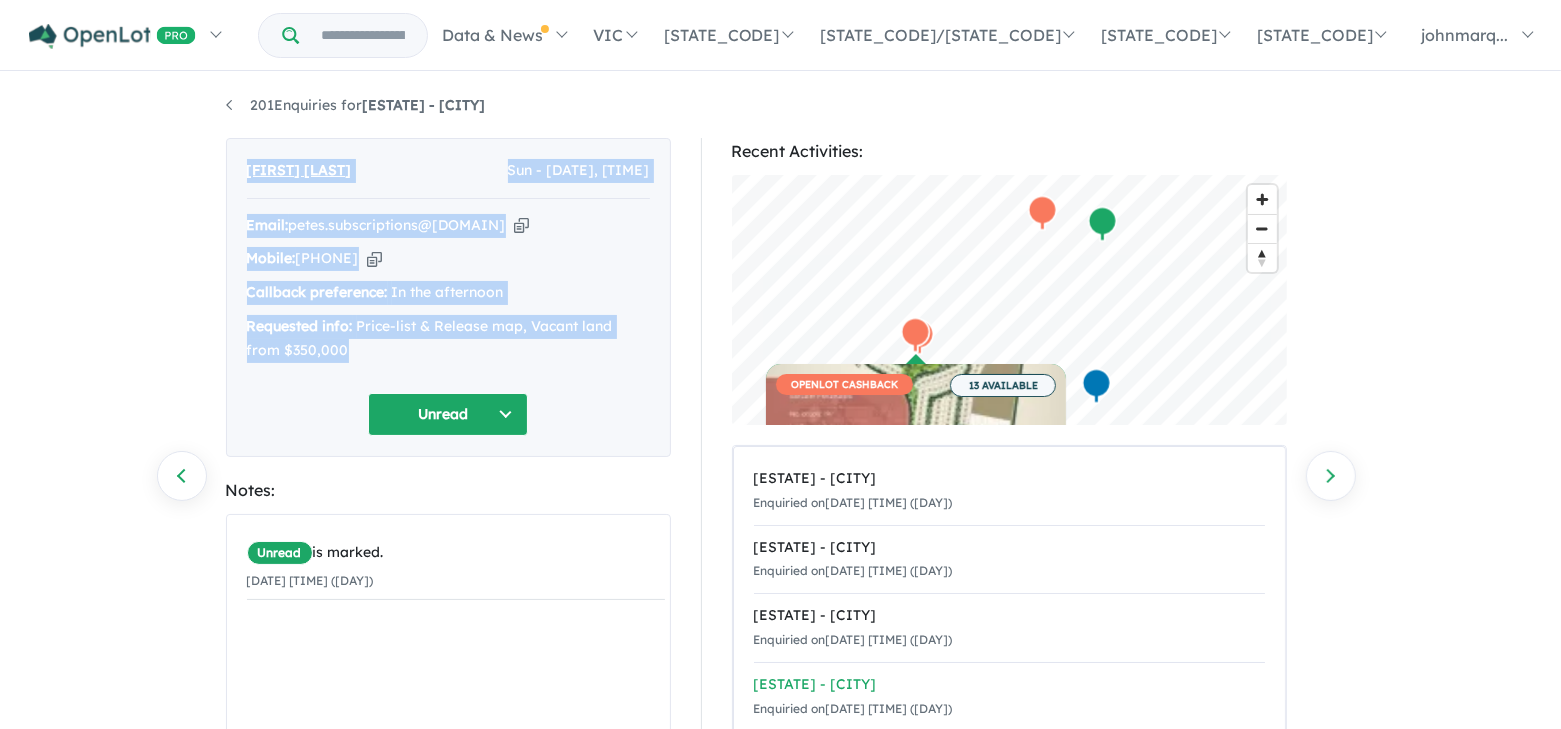 scroll, scrollTop: 0, scrollLeft: 0, axis: both 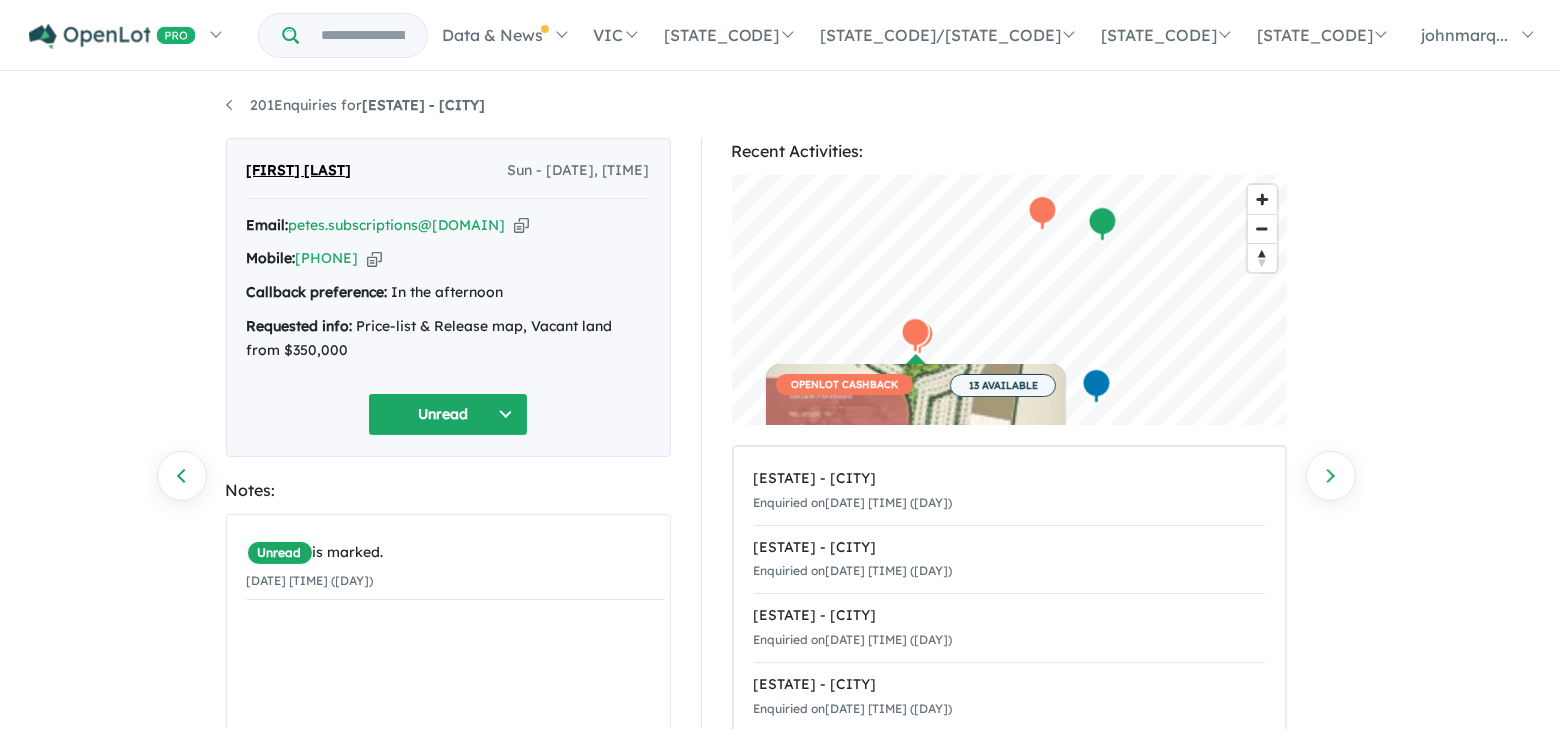 drag, startPoint x: 592, startPoint y: 482, endPoint x: 583, endPoint y: 471, distance: 14.21267 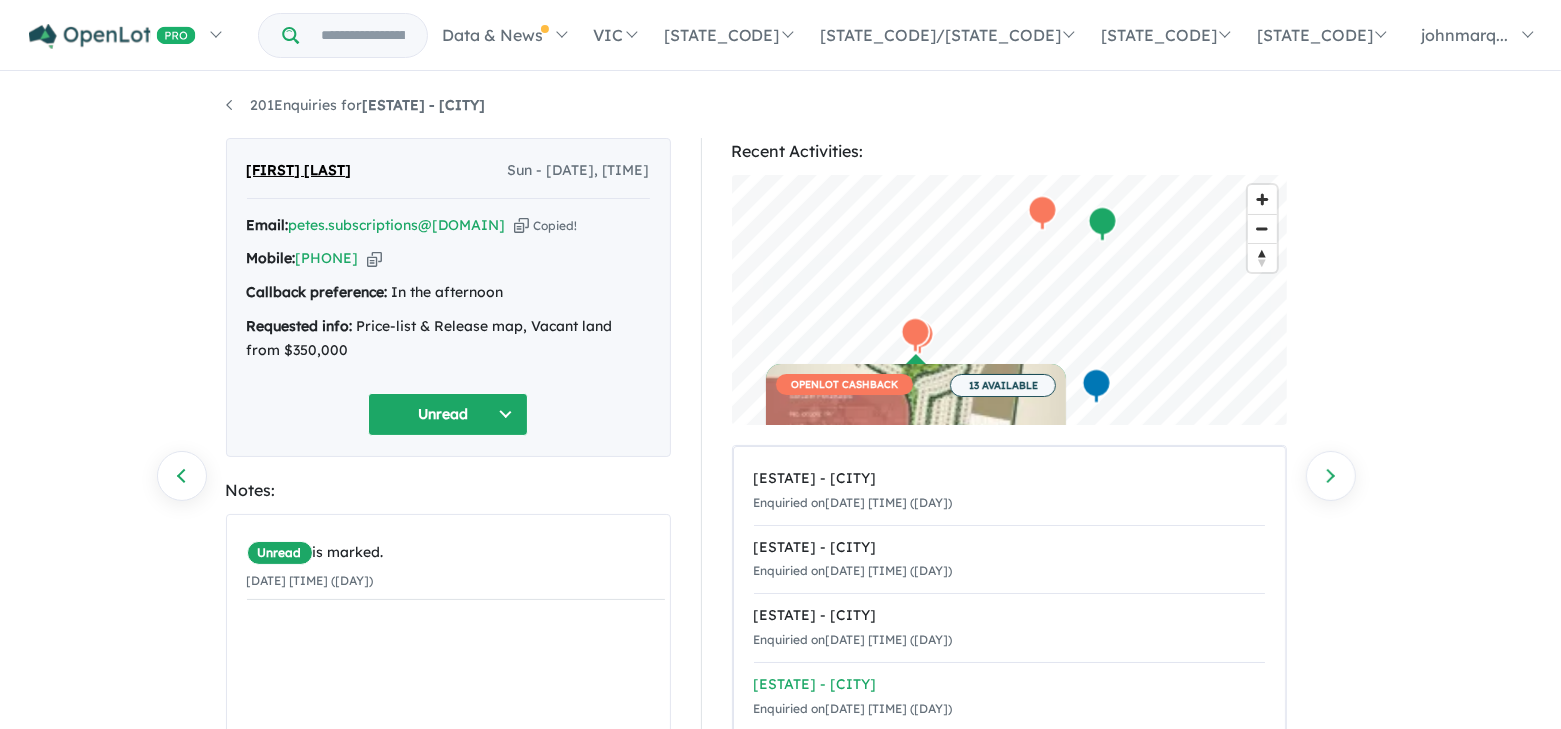 scroll, scrollTop: 0, scrollLeft: 0, axis: both 